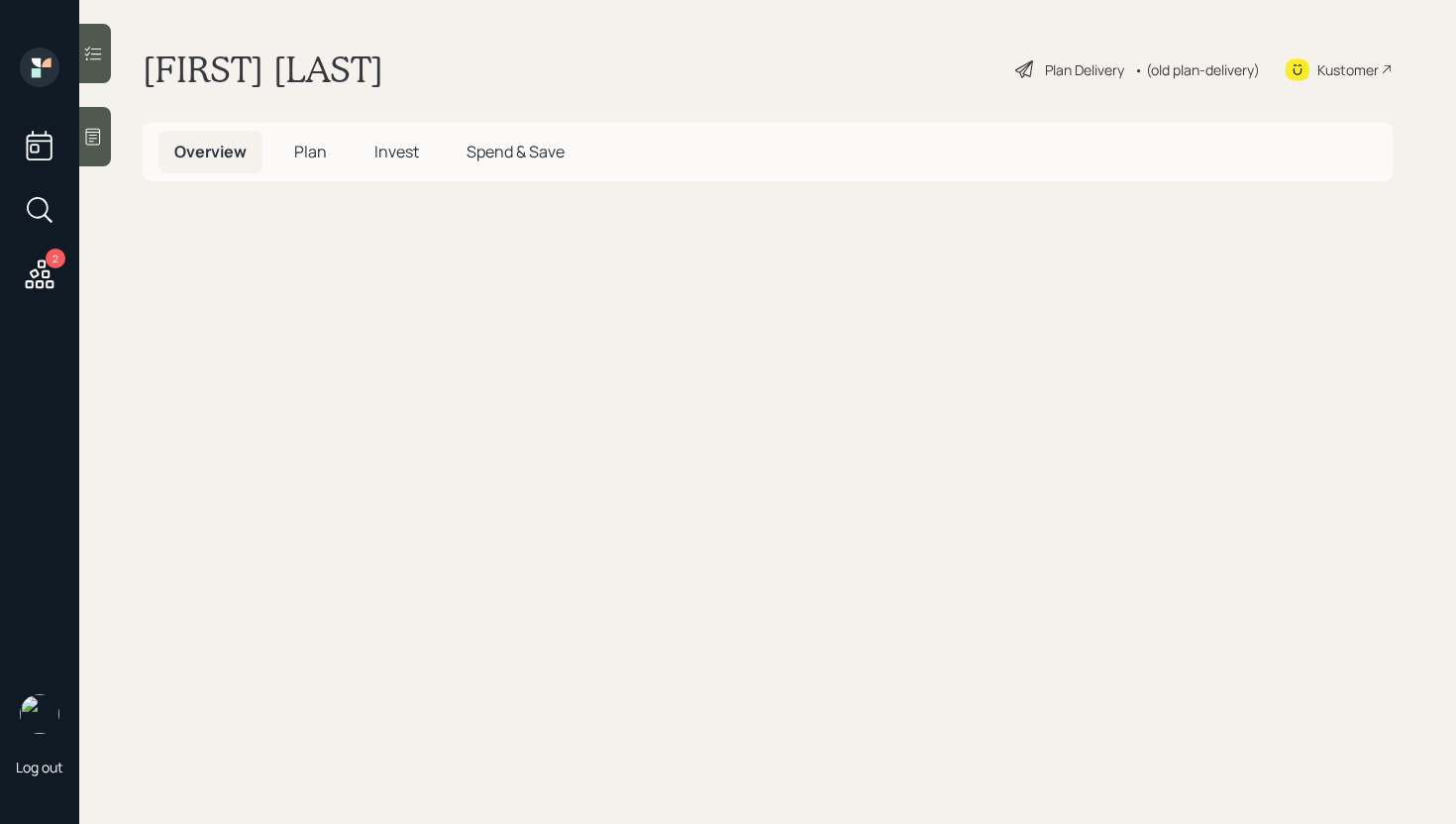 scroll, scrollTop: 0, scrollLeft: 0, axis: both 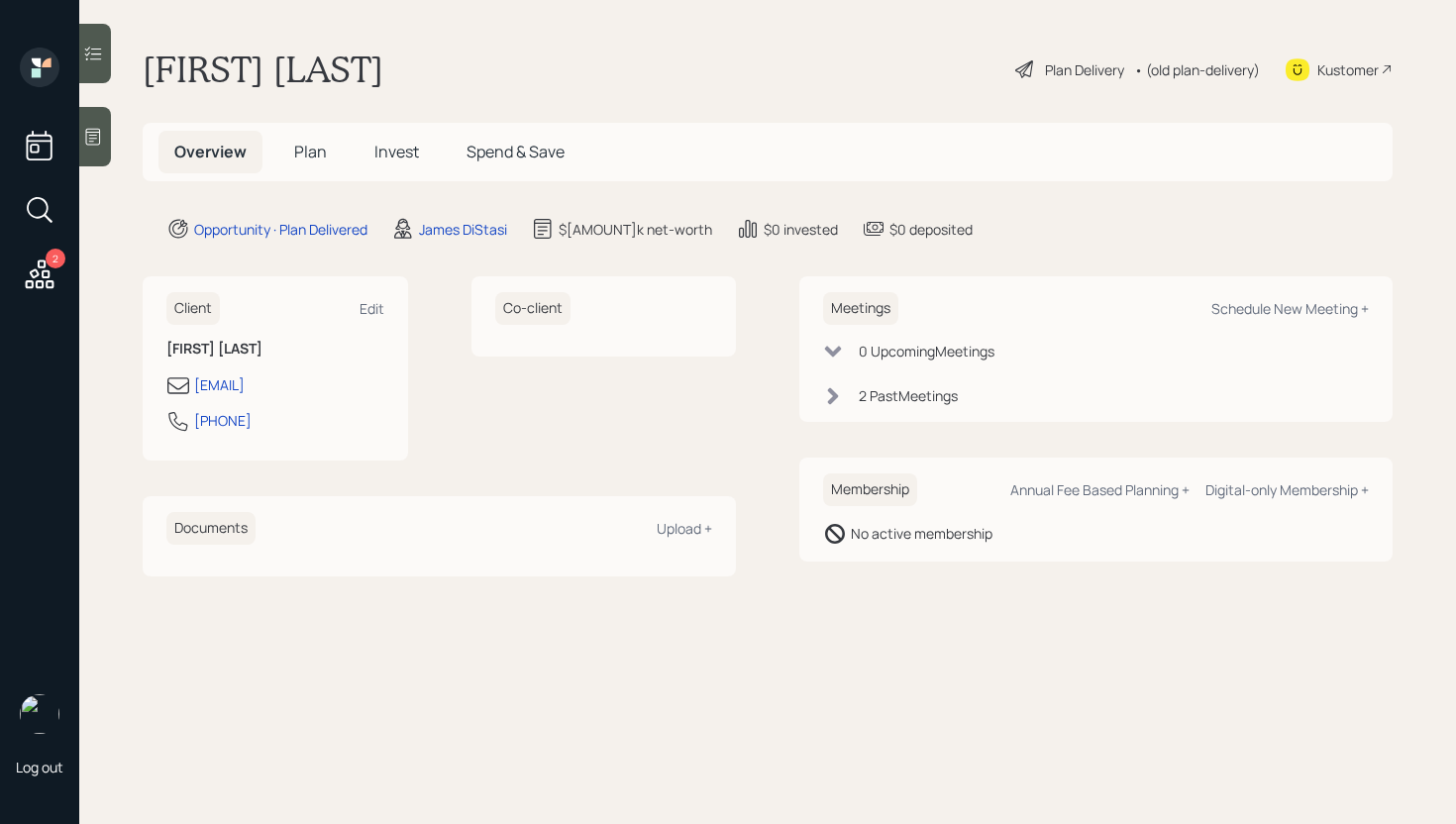 click 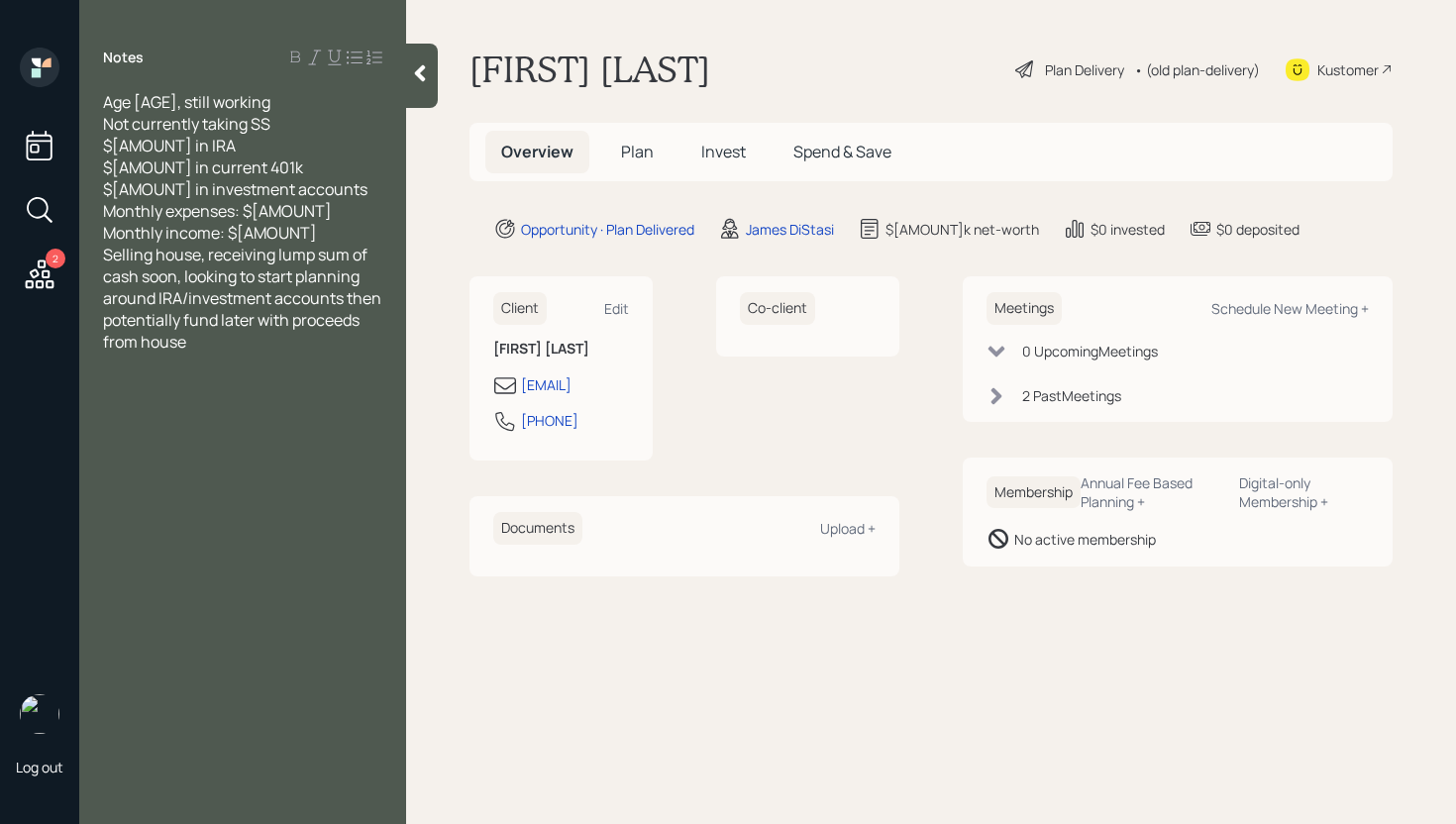 click on "Plan" at bounding box center (637, 152) 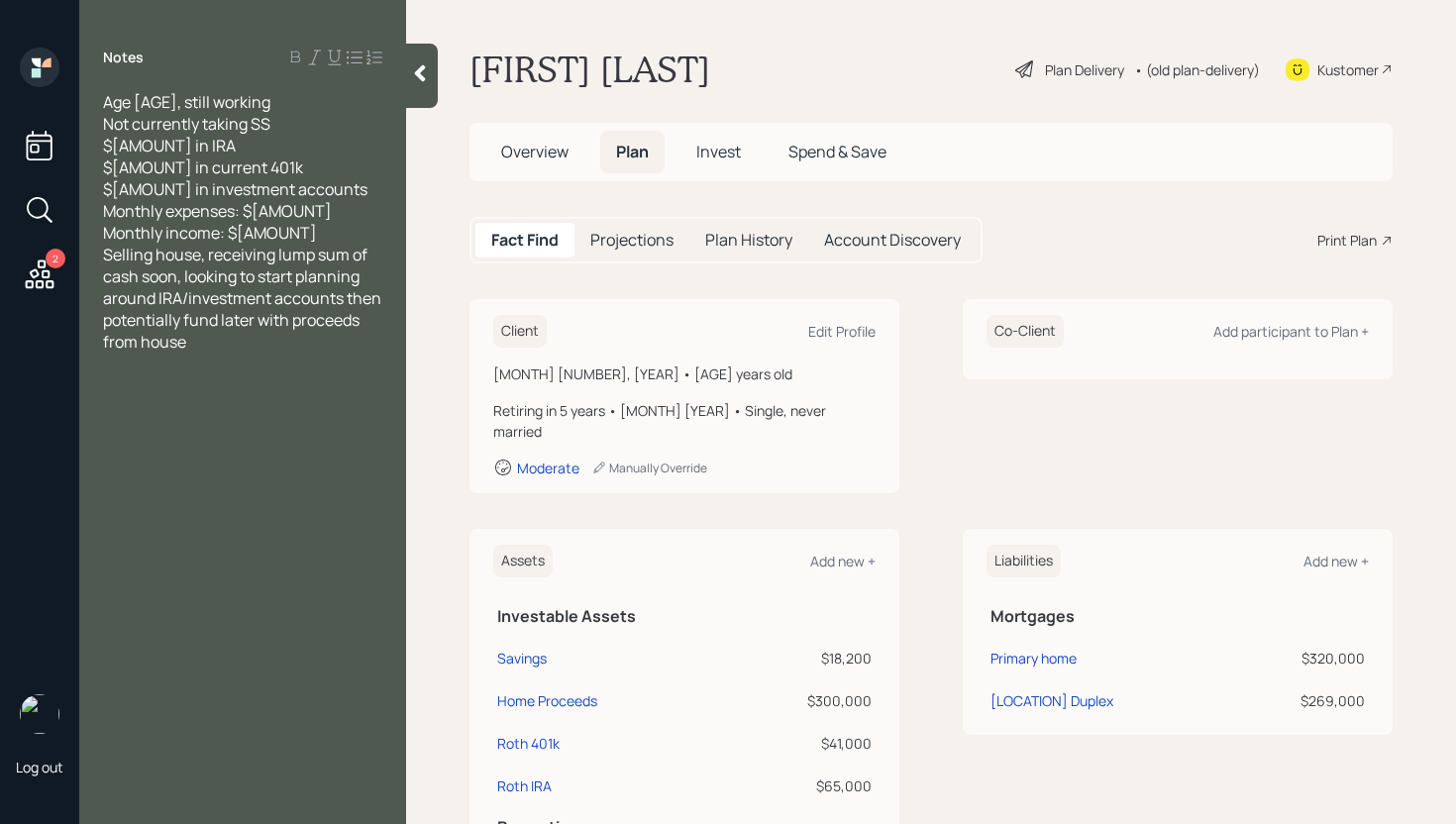 click on "Invest" at bounding box center [718, 152] 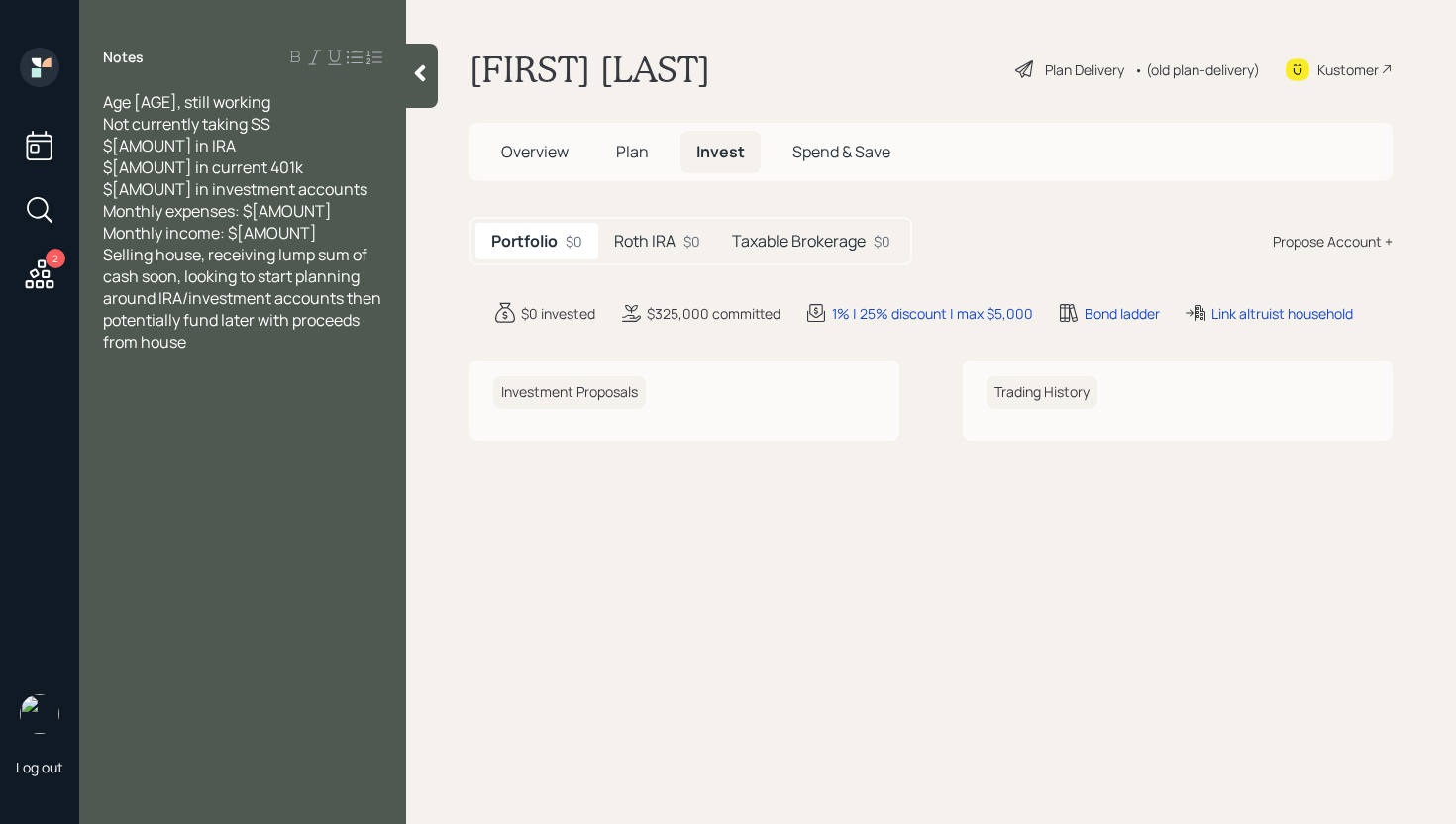 click on "Roth IRA $0" at bounding box center (657, 241) 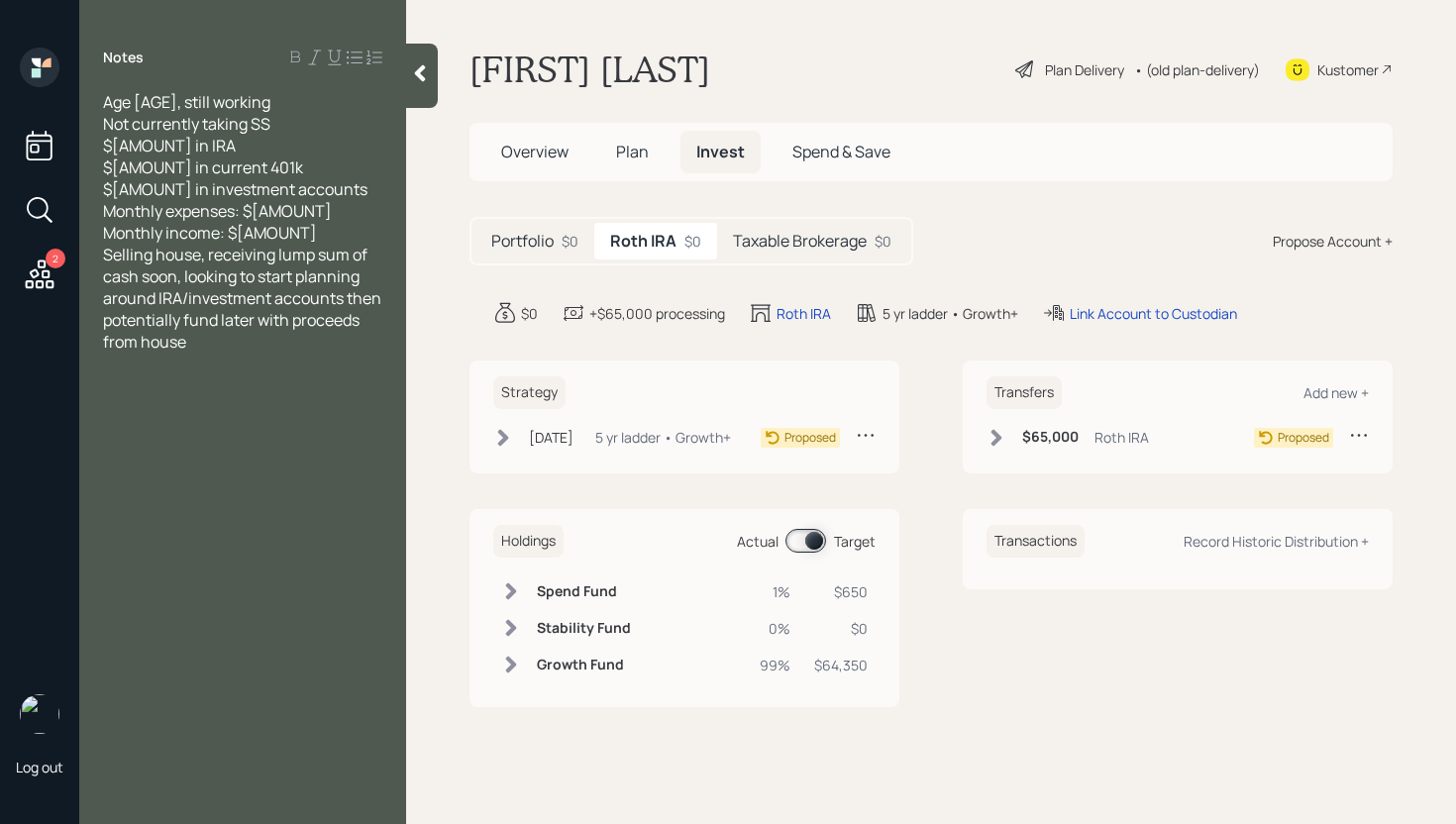 click on "Taxable Brokerage" at bounding box center [799, 241] 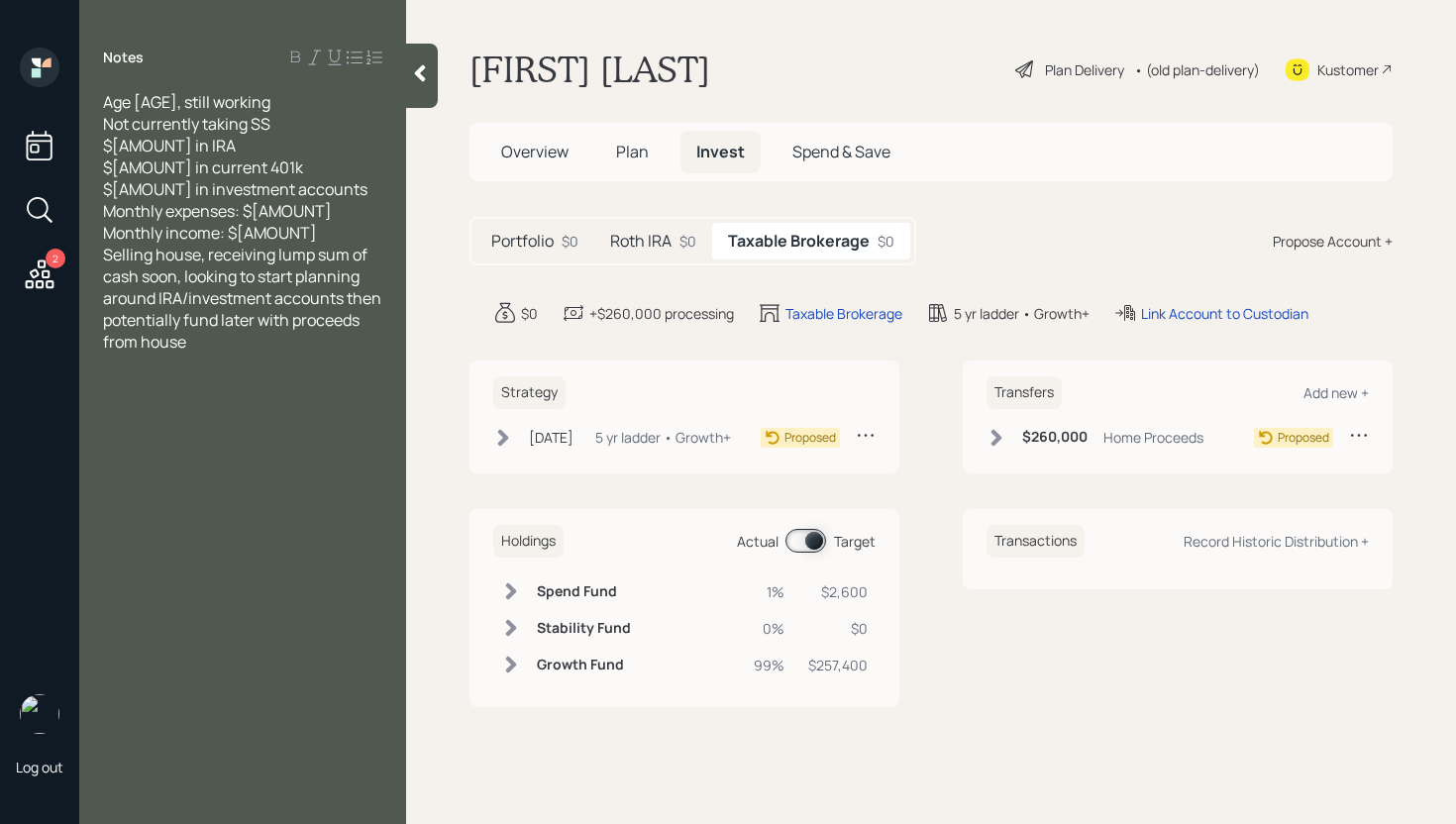 click on "$0" at bounding box center (687, 241) 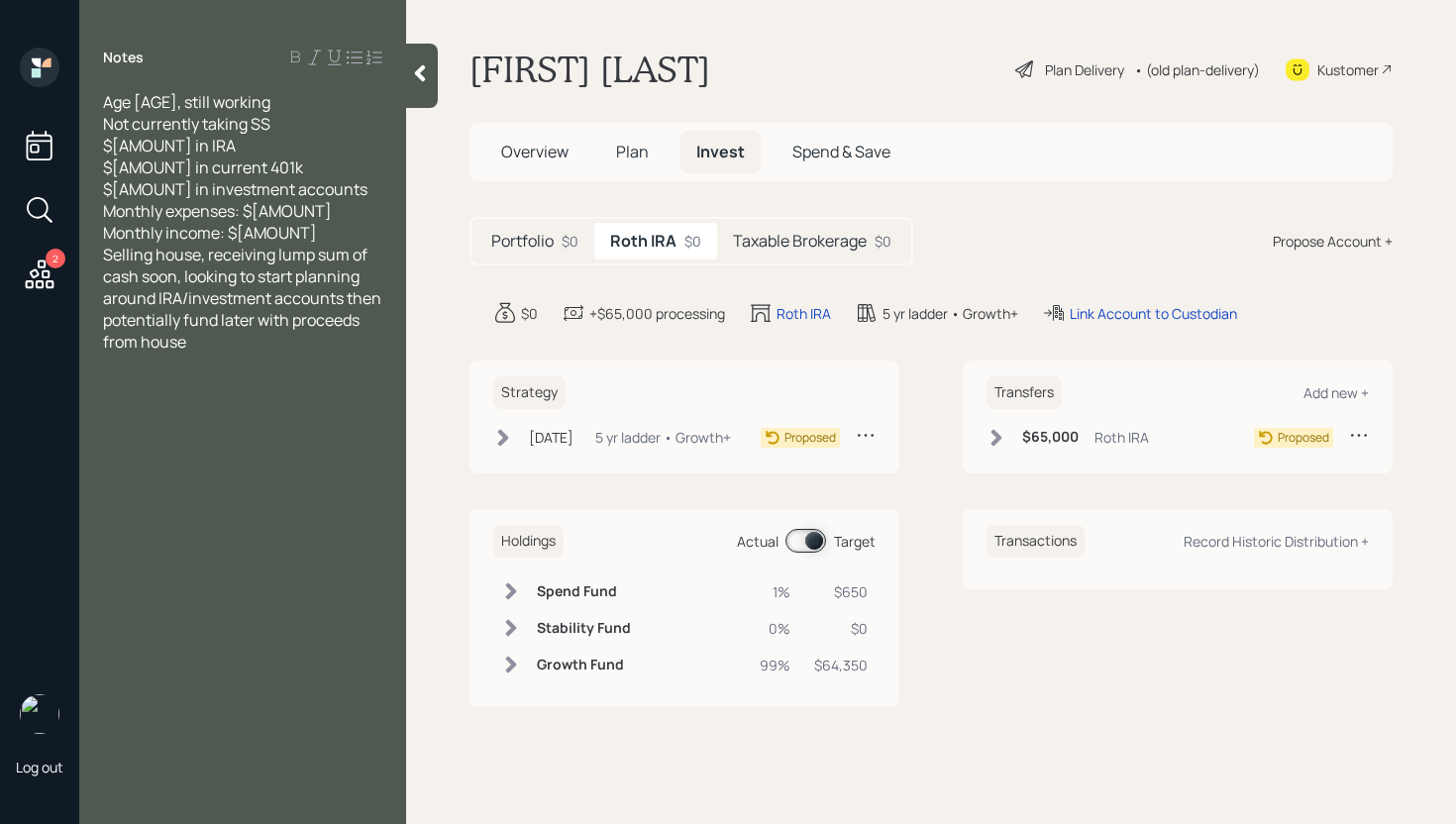 click on "Taxable Brokerage" at bounding box center [799, 241] 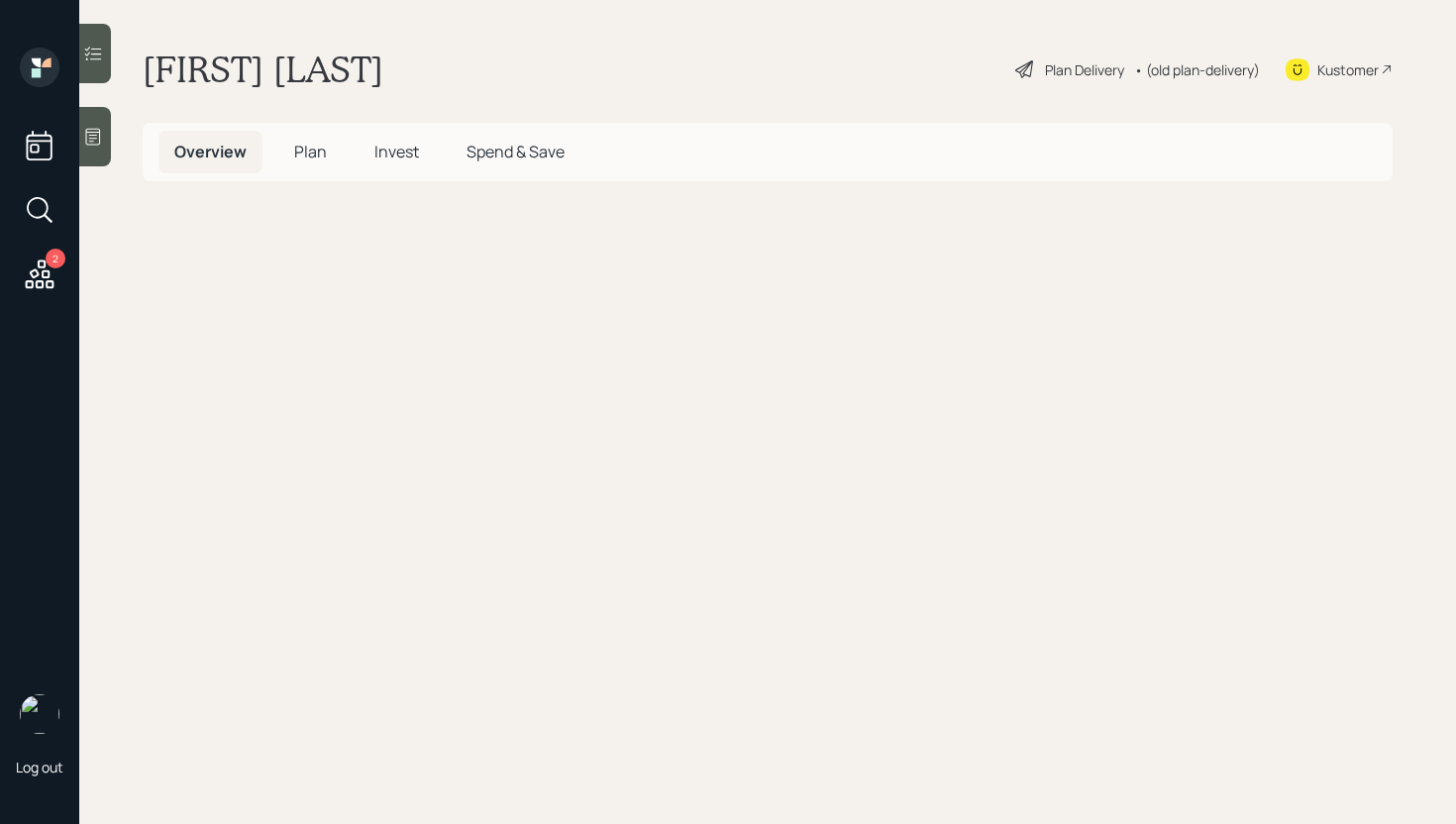 scroll, scrollTop: 0, scrollLeft: 0, axis: both 